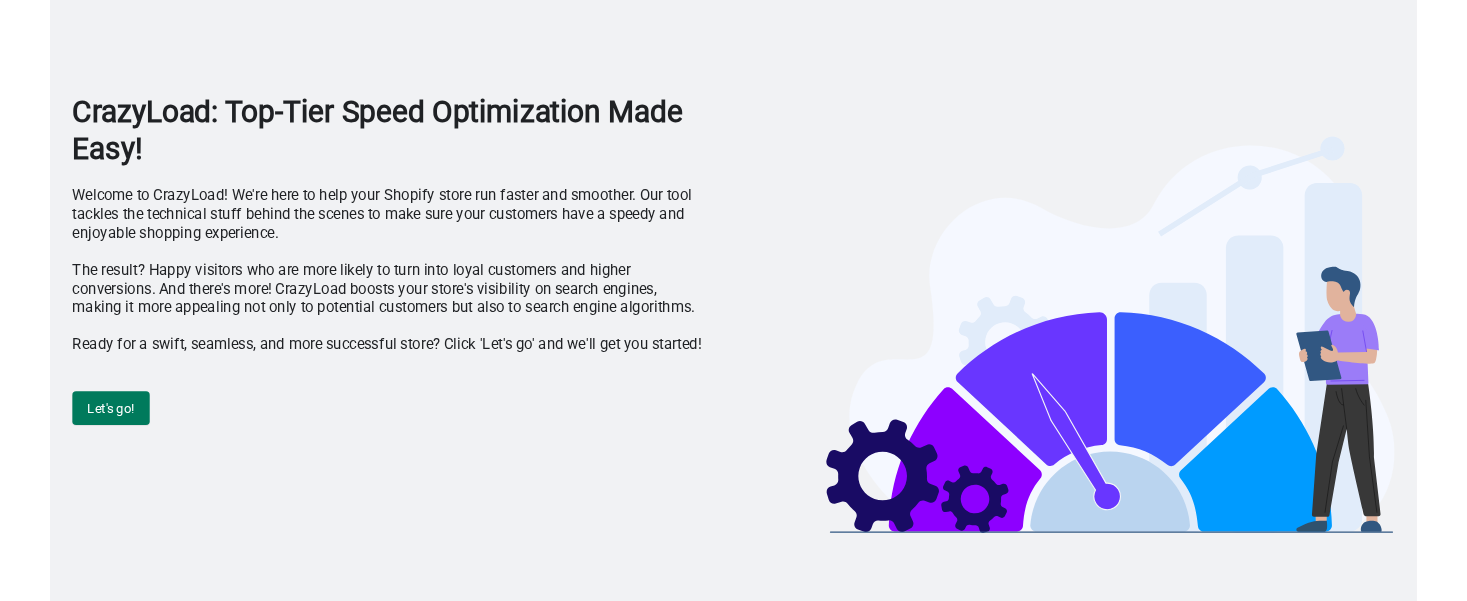 scroll, scrollTop: 0, scrollLeft: 0, axis: both 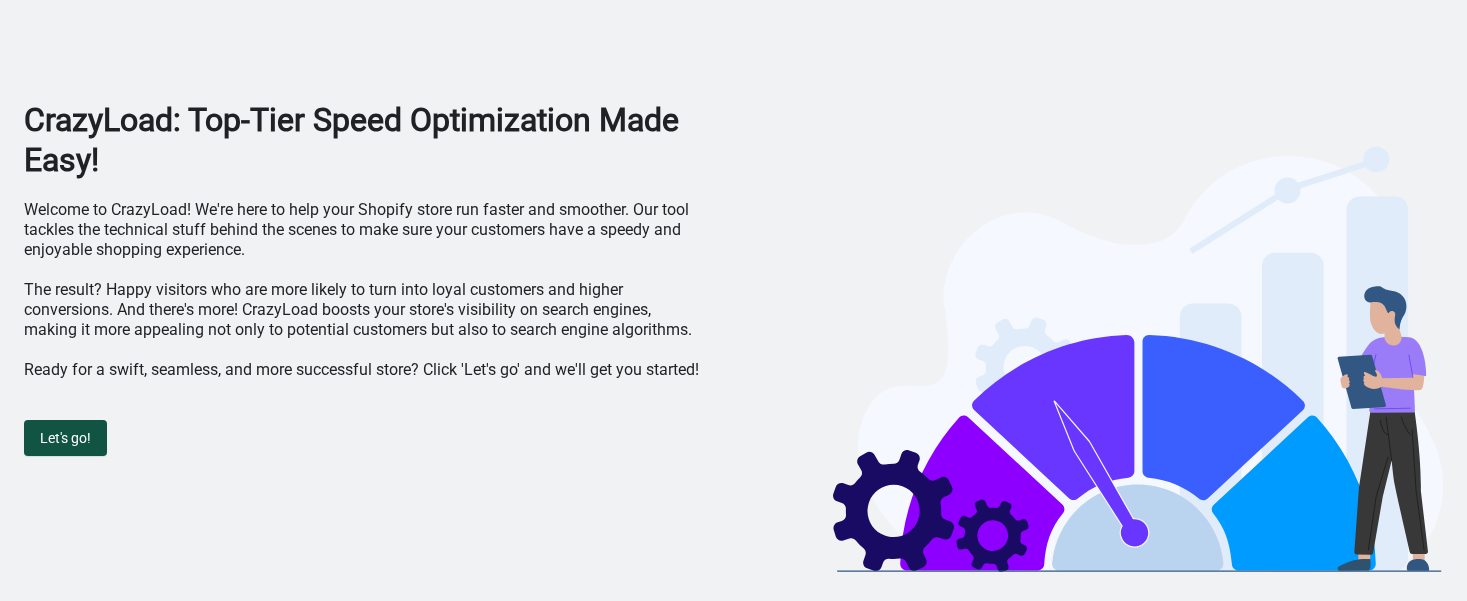 click on "Let's go!" at bounding box center (65, 438) 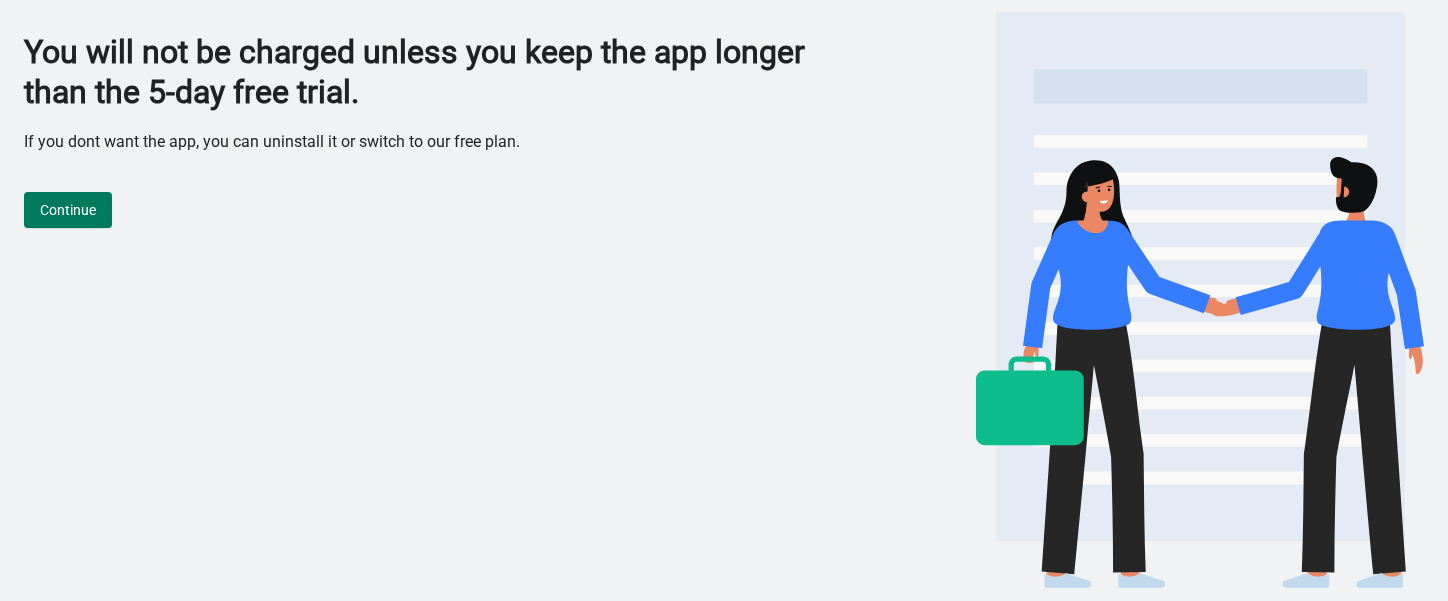 scroll, scrollTop: 0, scrollLeft: 0, axis: both 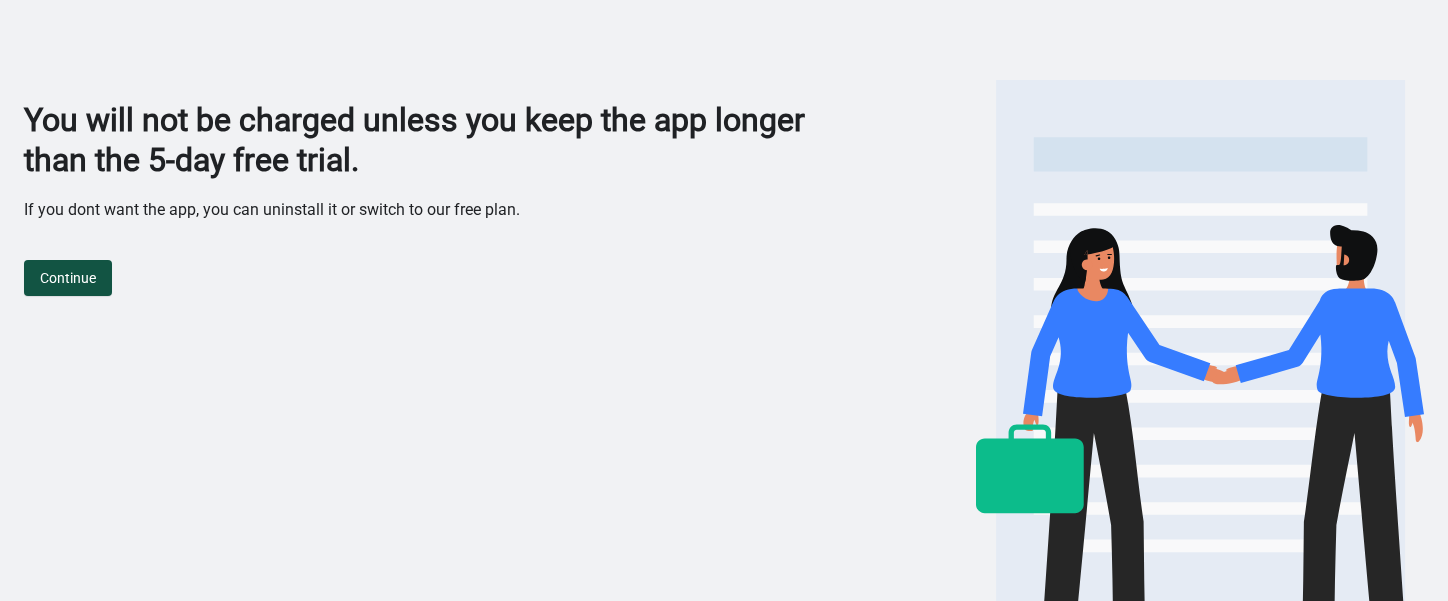 drag, startPoint x: 2, startPoint y: 298, endPoint x: 91, endPoint y: 280, distance: 90.80198 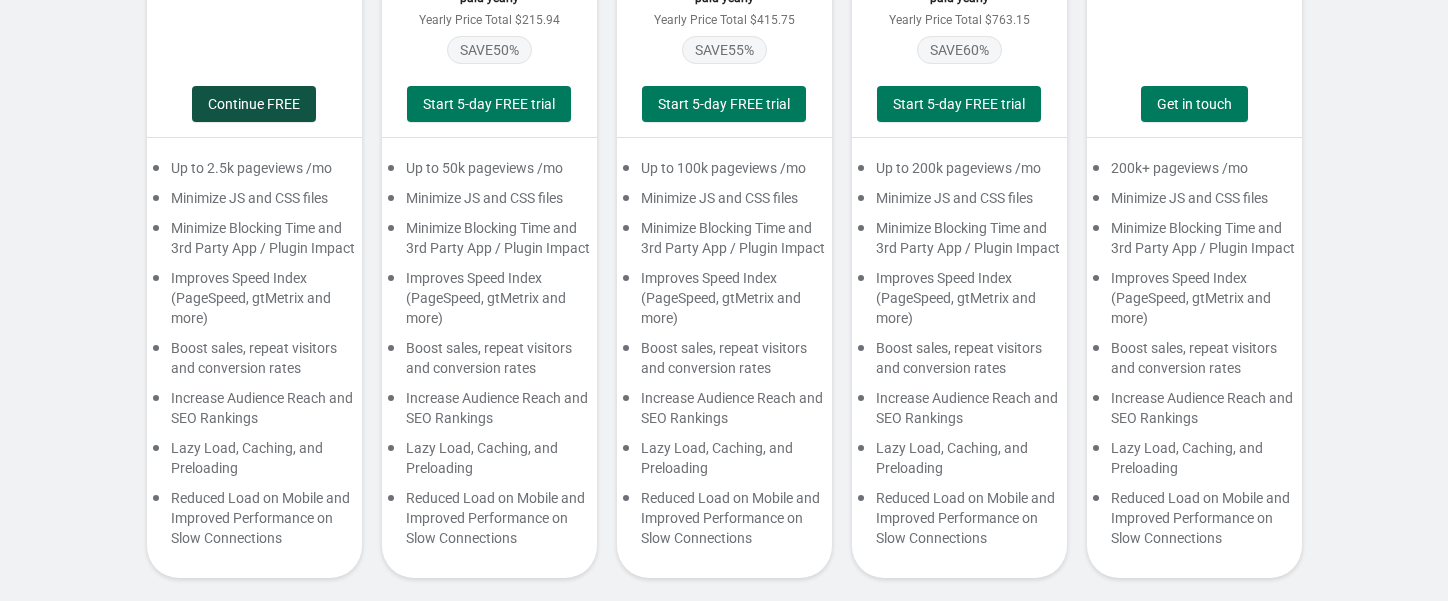 scroll, scrollTop: 337, scrollLeft: 0, axis: vertical 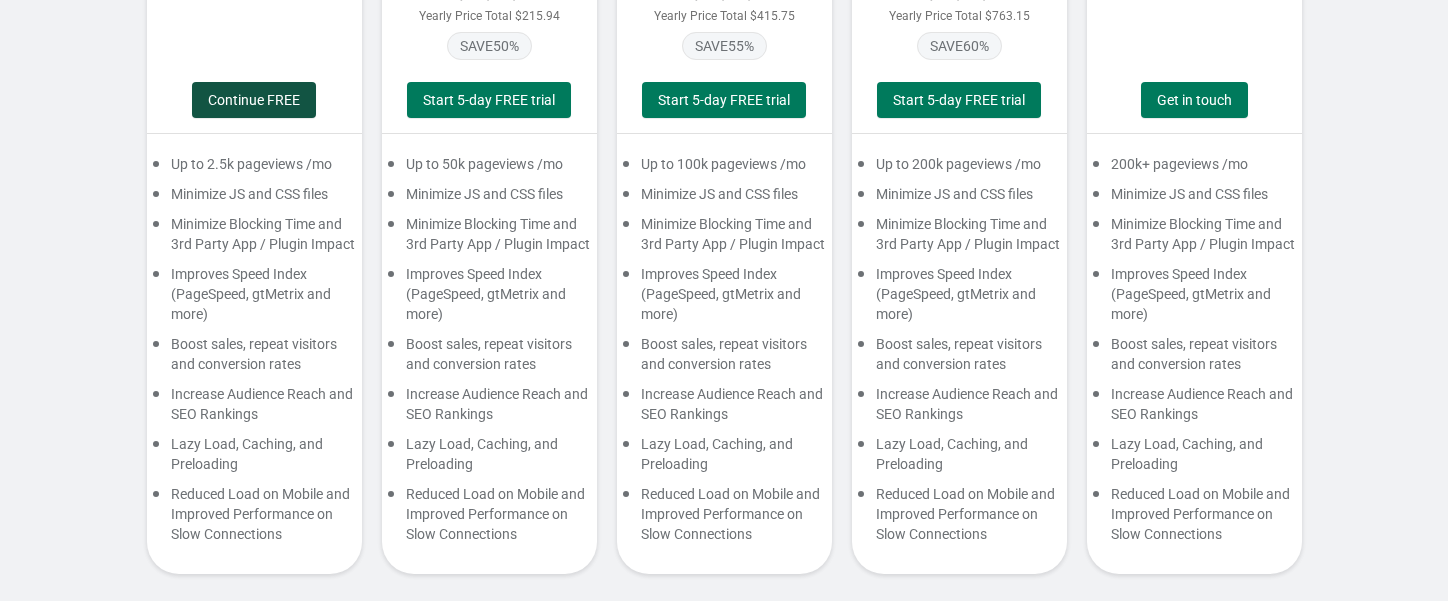 click on "Continue FREE" at bounding box center [254, 100] 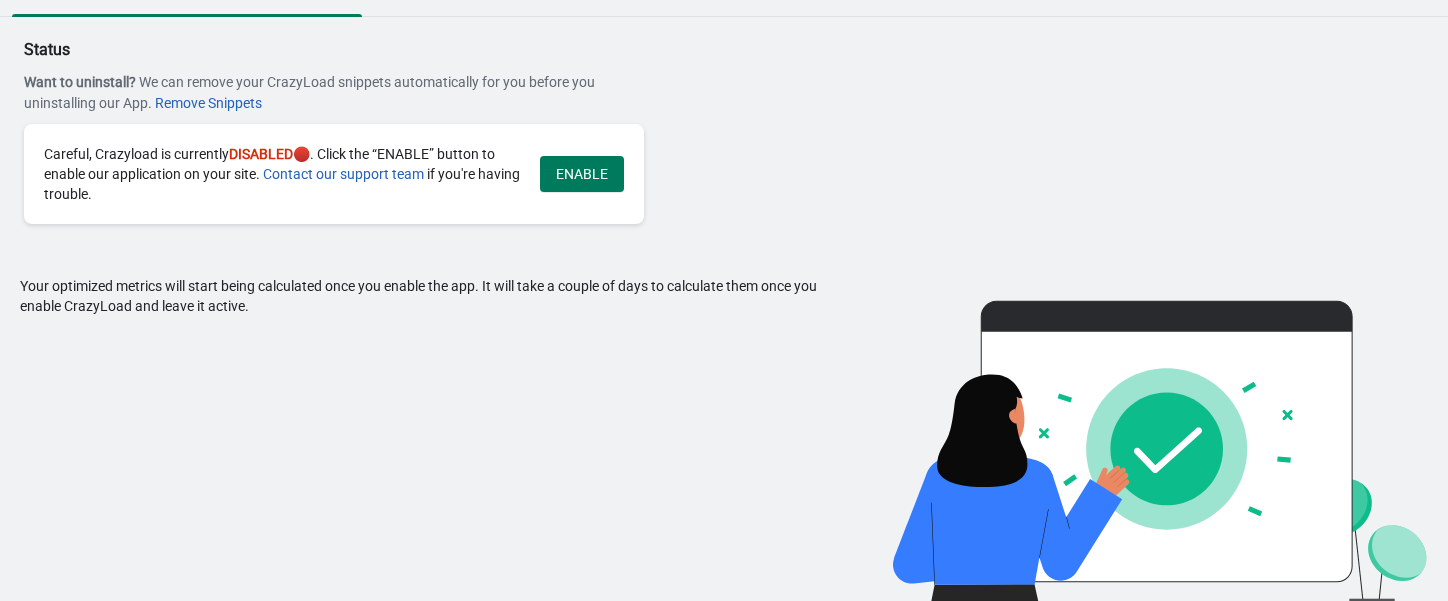 scroll, scrollTop: 48, scrollLeft: 0, axis: vertical 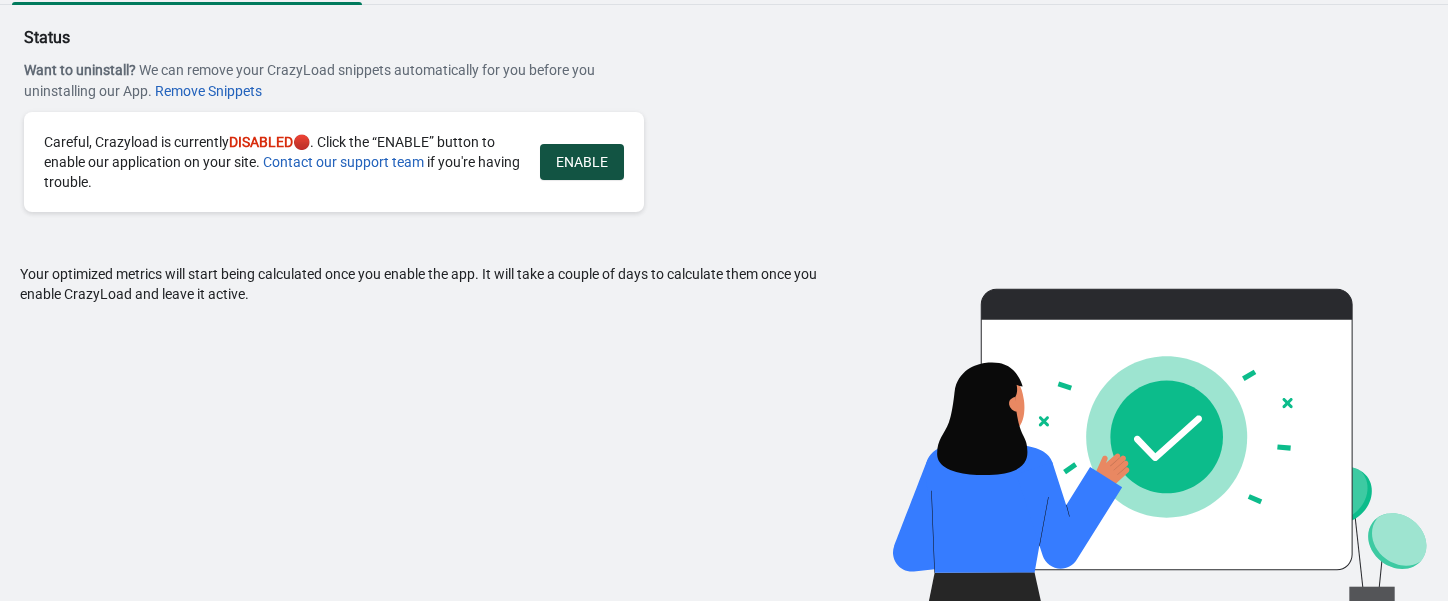 click on "ENABLE" at bounding box center [582, 162] 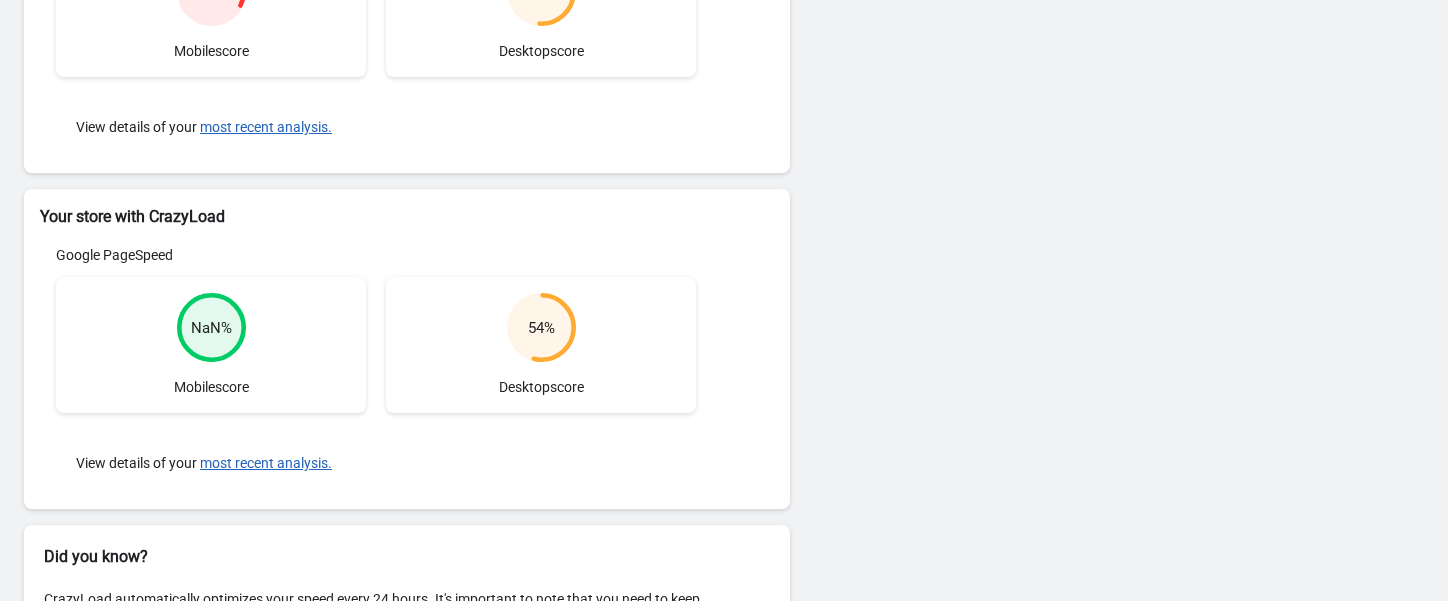 scroll, scrollTop: 542, scrollLeft: 0, axis: vertical 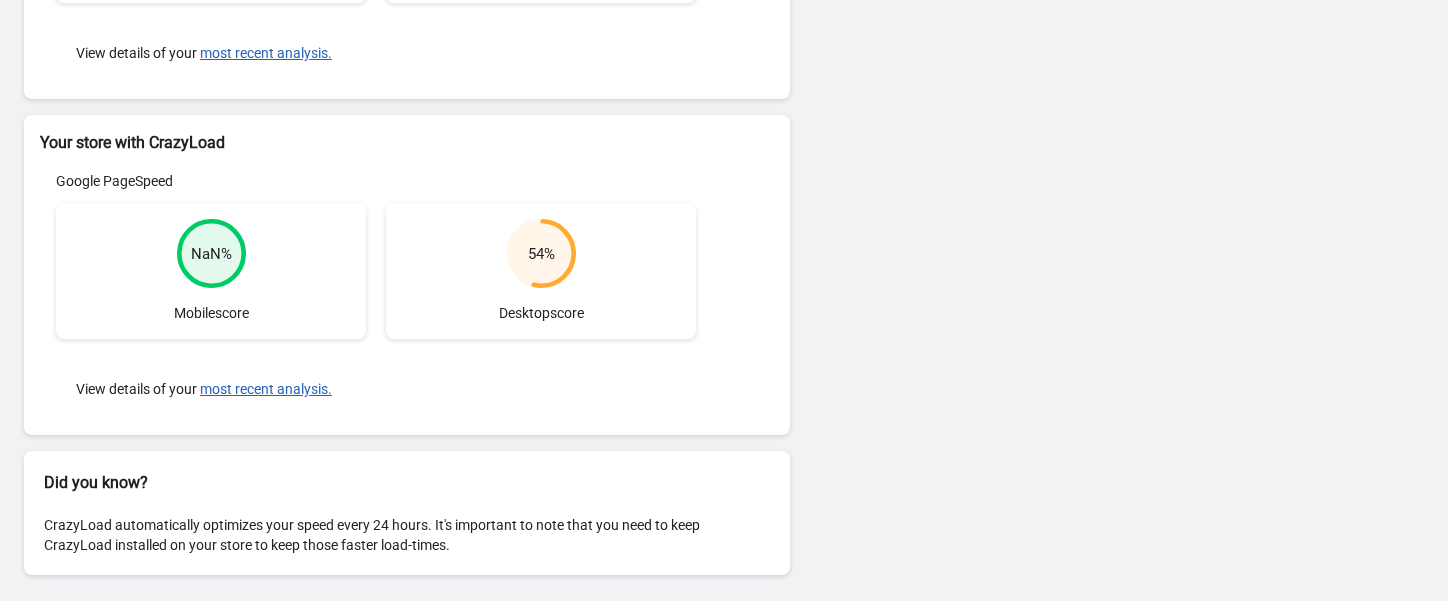 click on "NaN %" at bounding box center (211, 254) 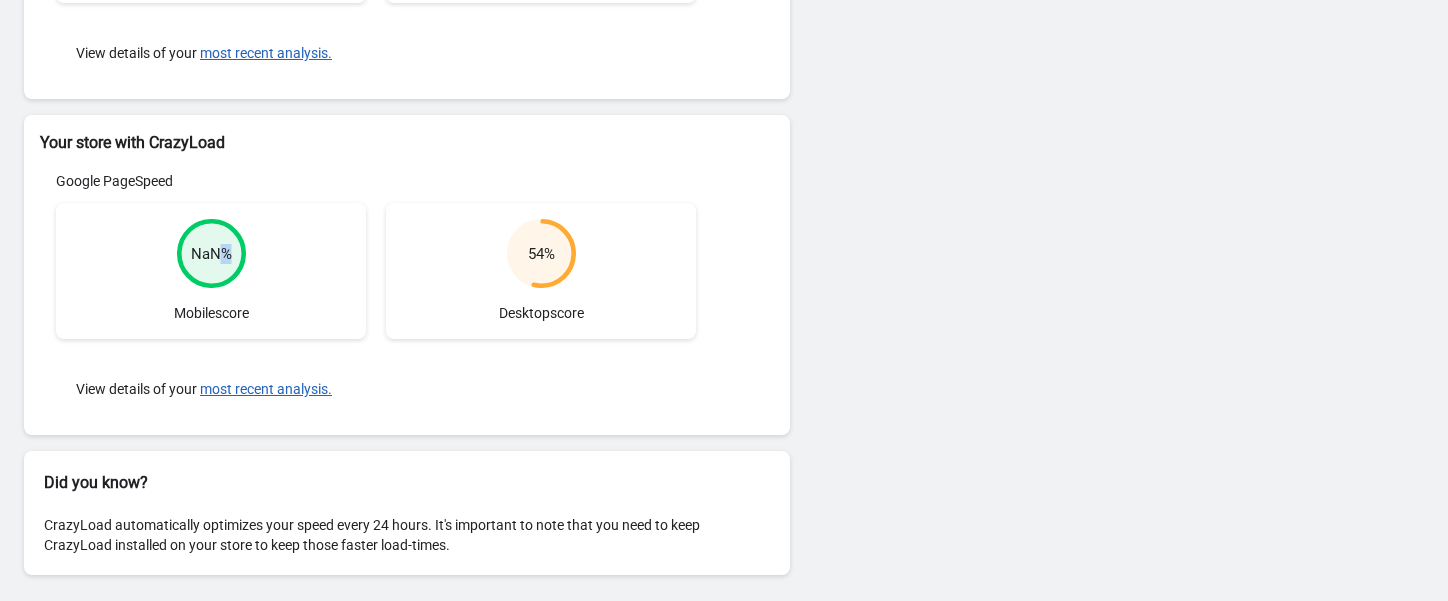 click on "NaN %" at bounding box center [211, 254] 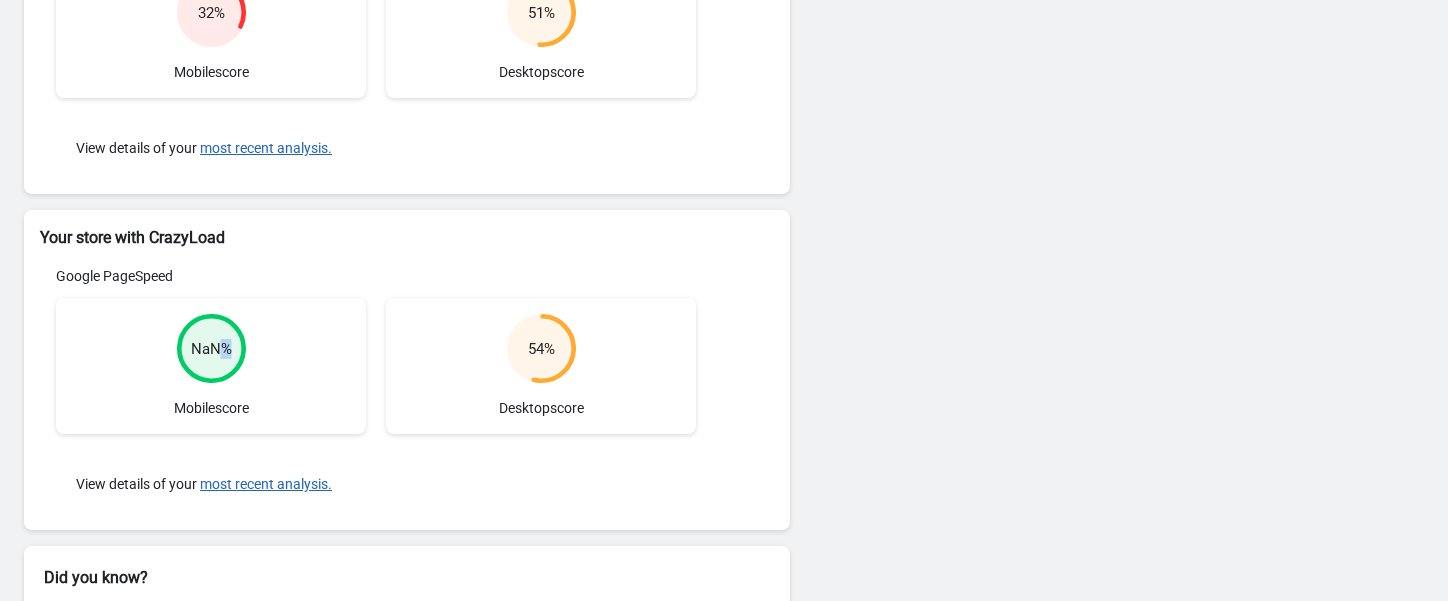 scroll, scrollTop: 542, scrollLeft: 0, axis: vertical 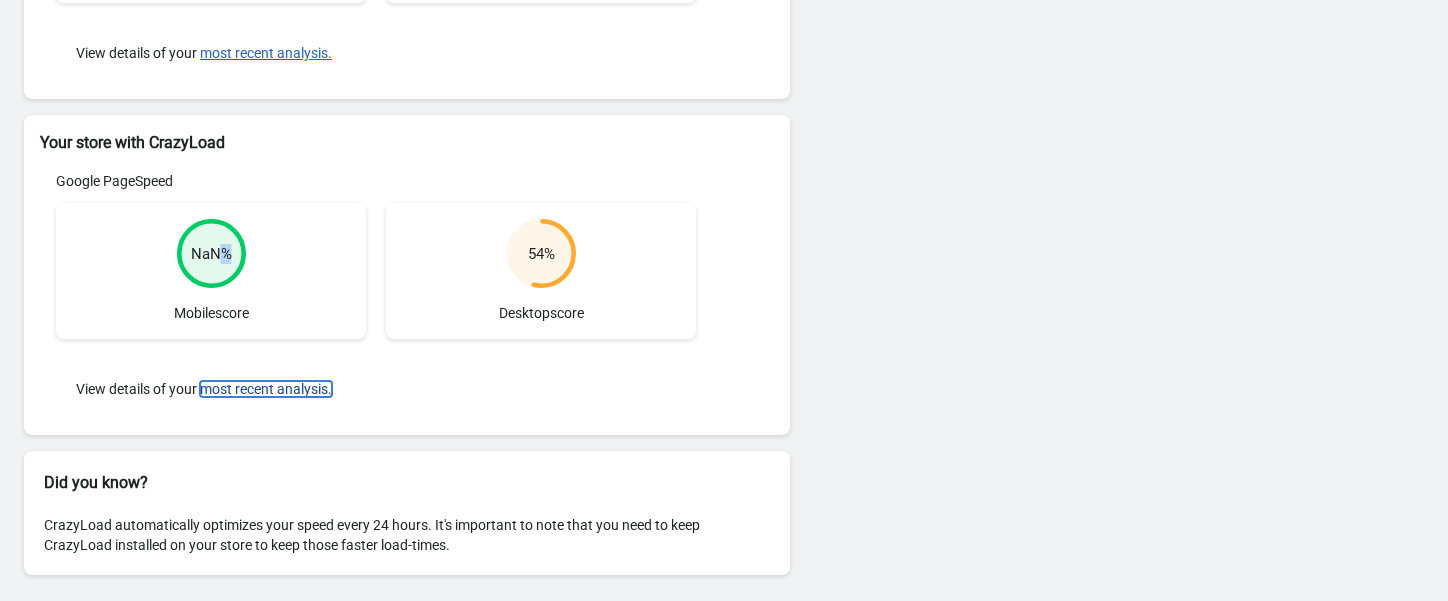 click on "most recent analysis." at bounding box center (266, 389) 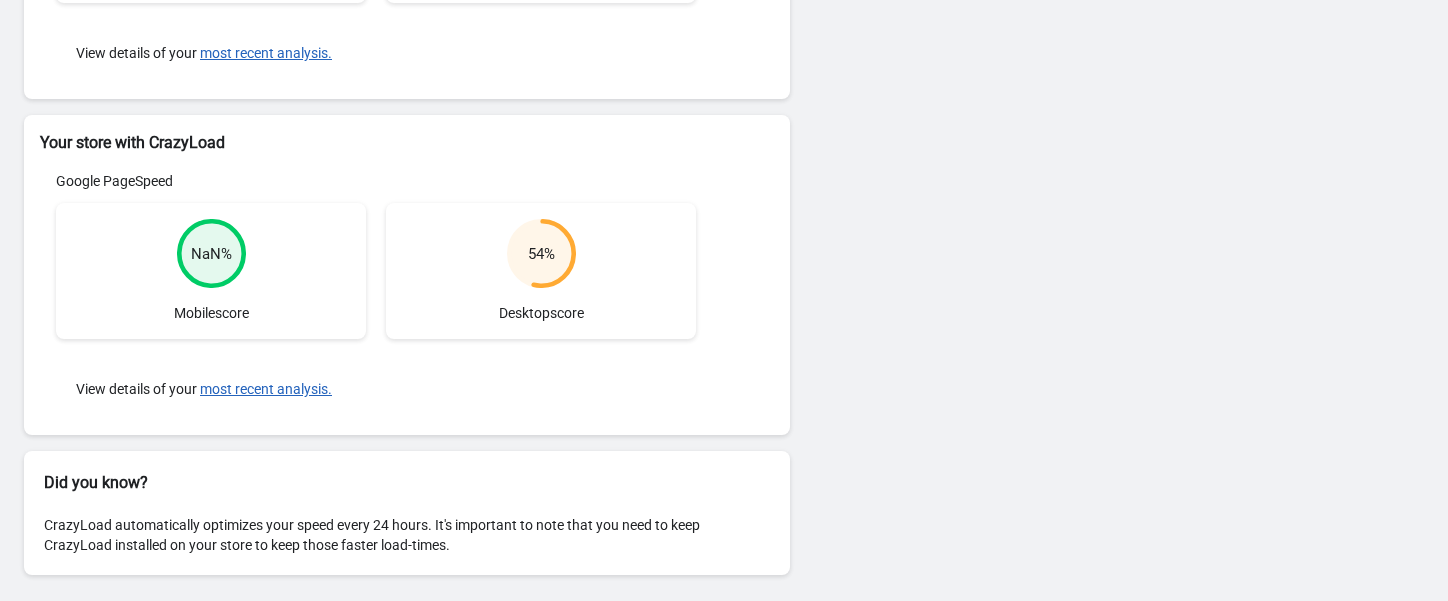 click on "NaN % Mobile  score" at bounding box center (211, 271) 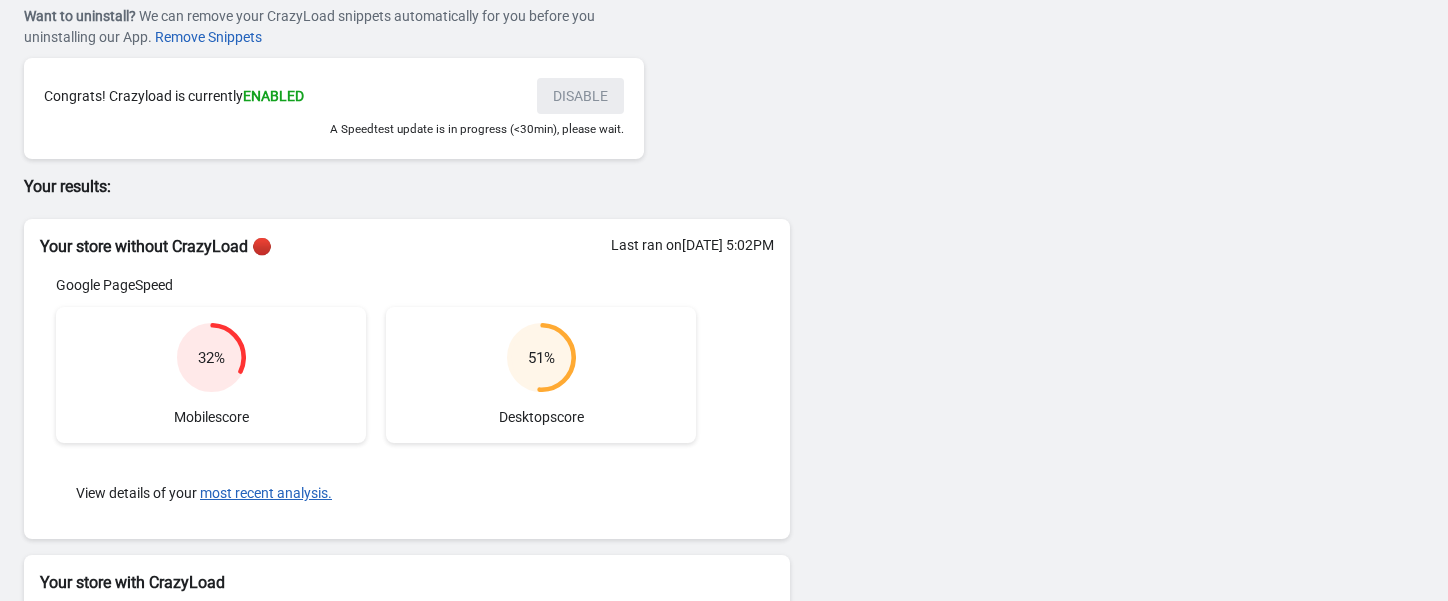 scroll, scrollTop: 0, scrollLeft: 0, axis: both 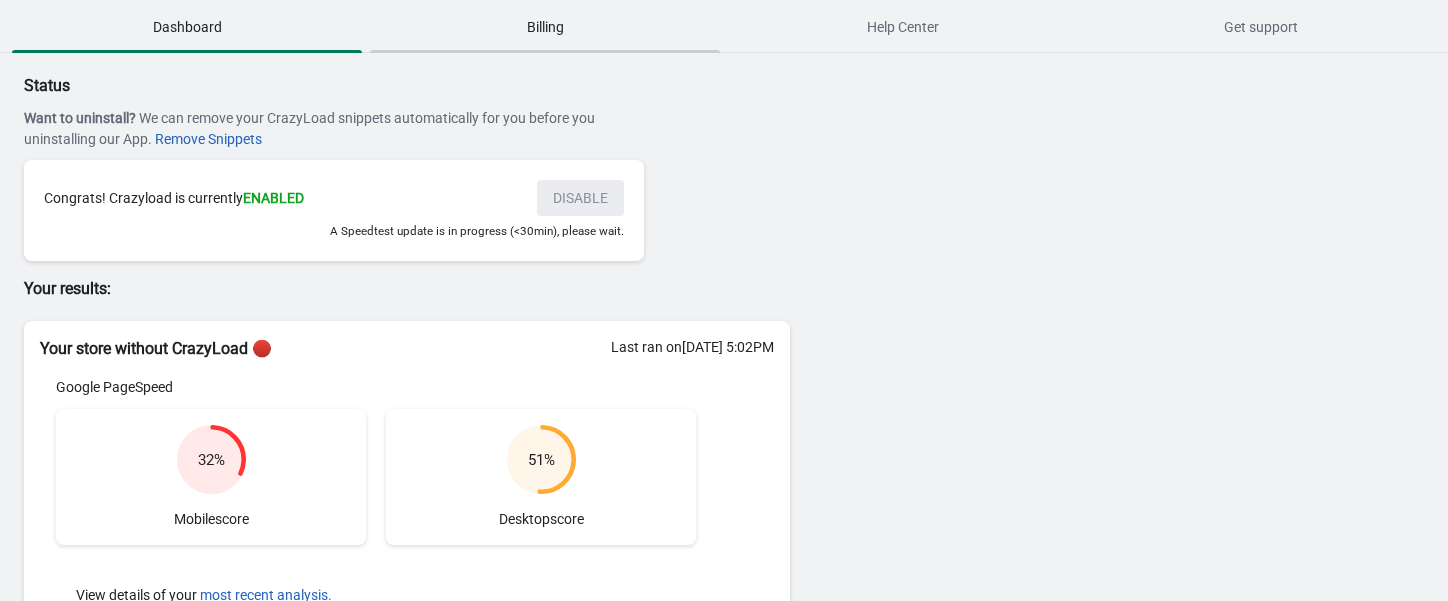 click on "Billing" at bounding box center (545, 27) 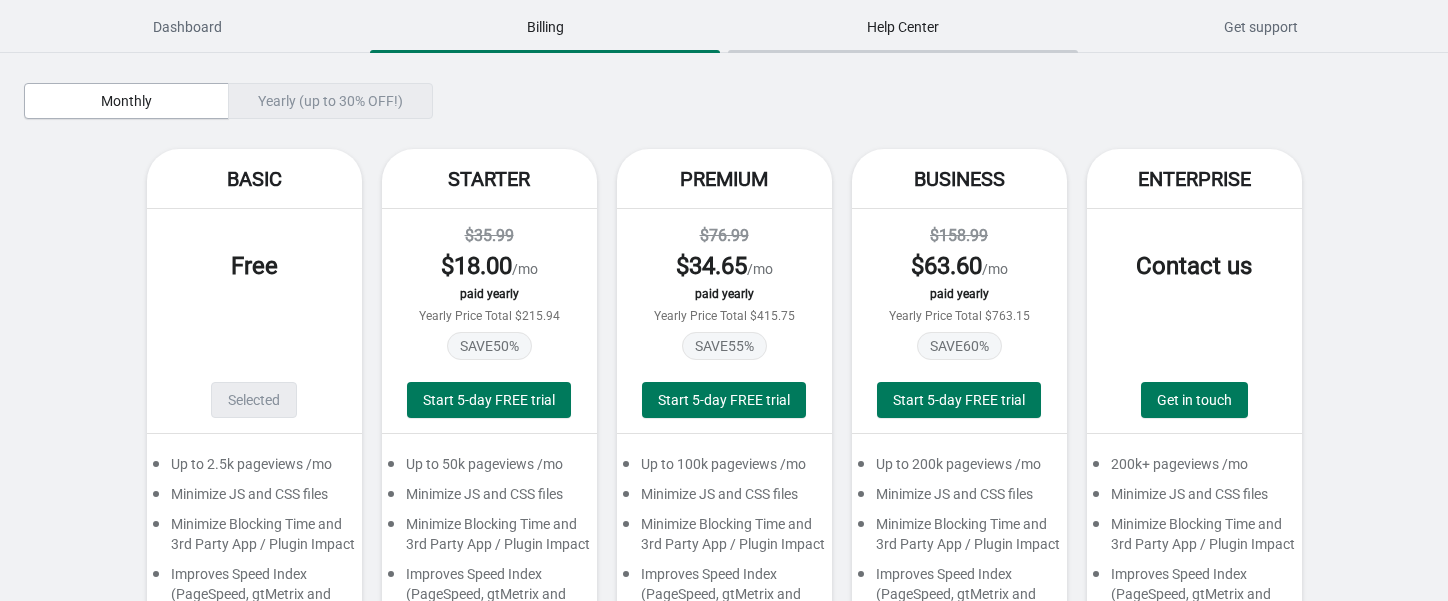 drag, startPoint x: 907, startPoint y: 13, endPoint x: 921, endPoint y: 31, distance: 22.803509 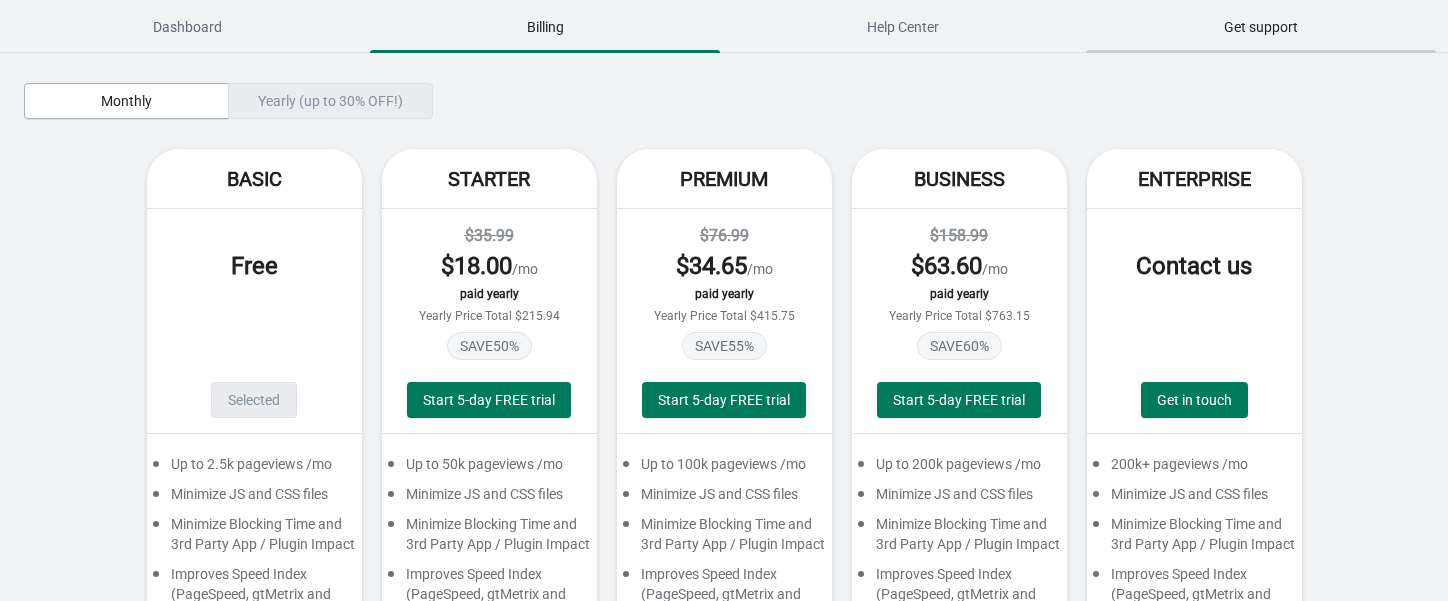 click on "Get support" at bounding box center [1261, 27] 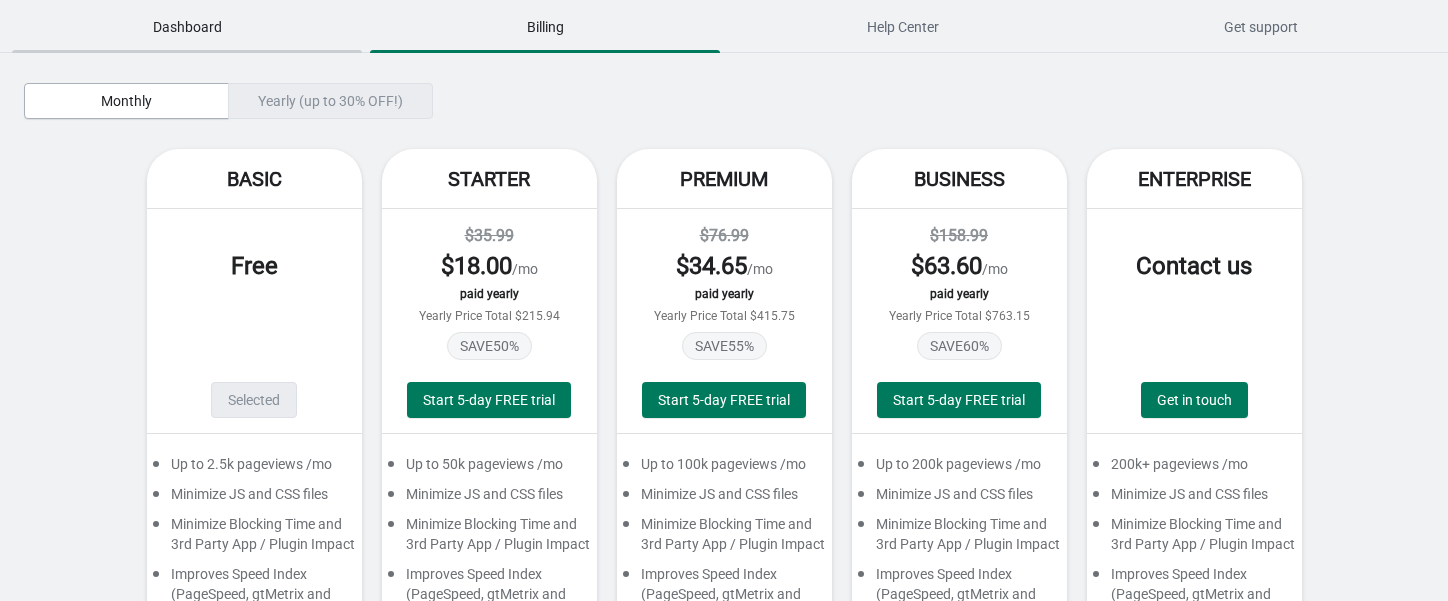 click on "Dashboard" at bounding box center (187, 27) 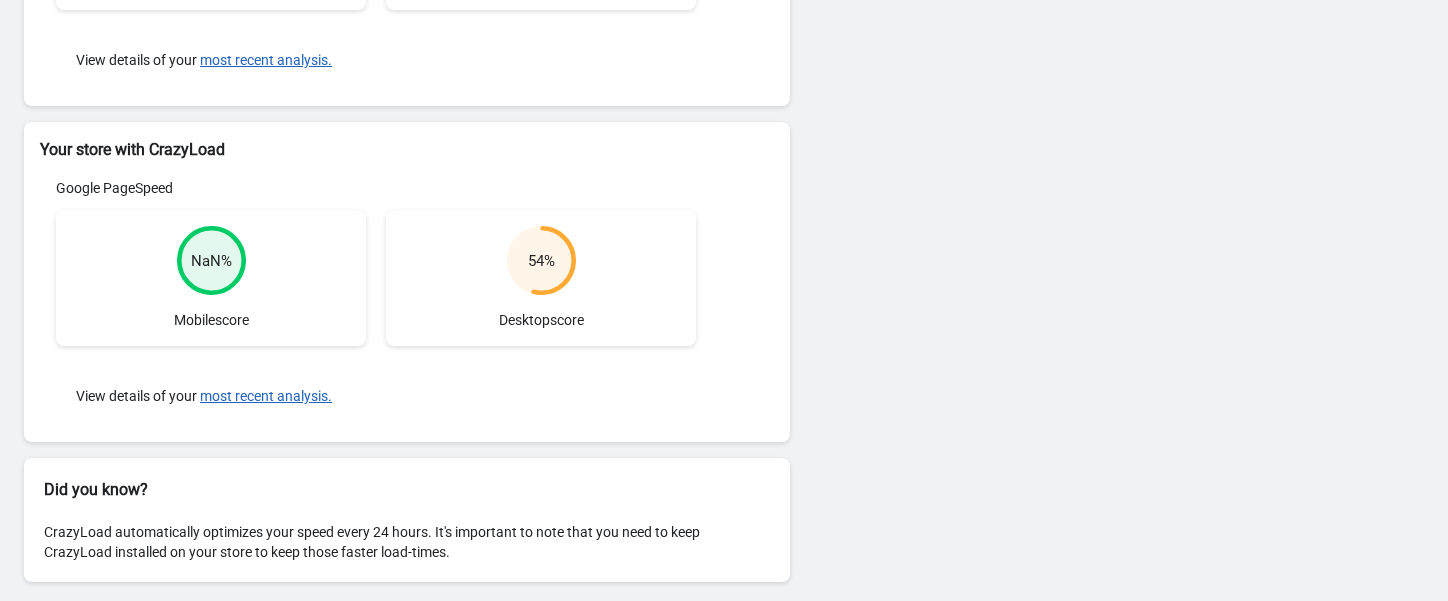 scroll, scrollTop: 542, scrollLeft: 0, axis: vertical 